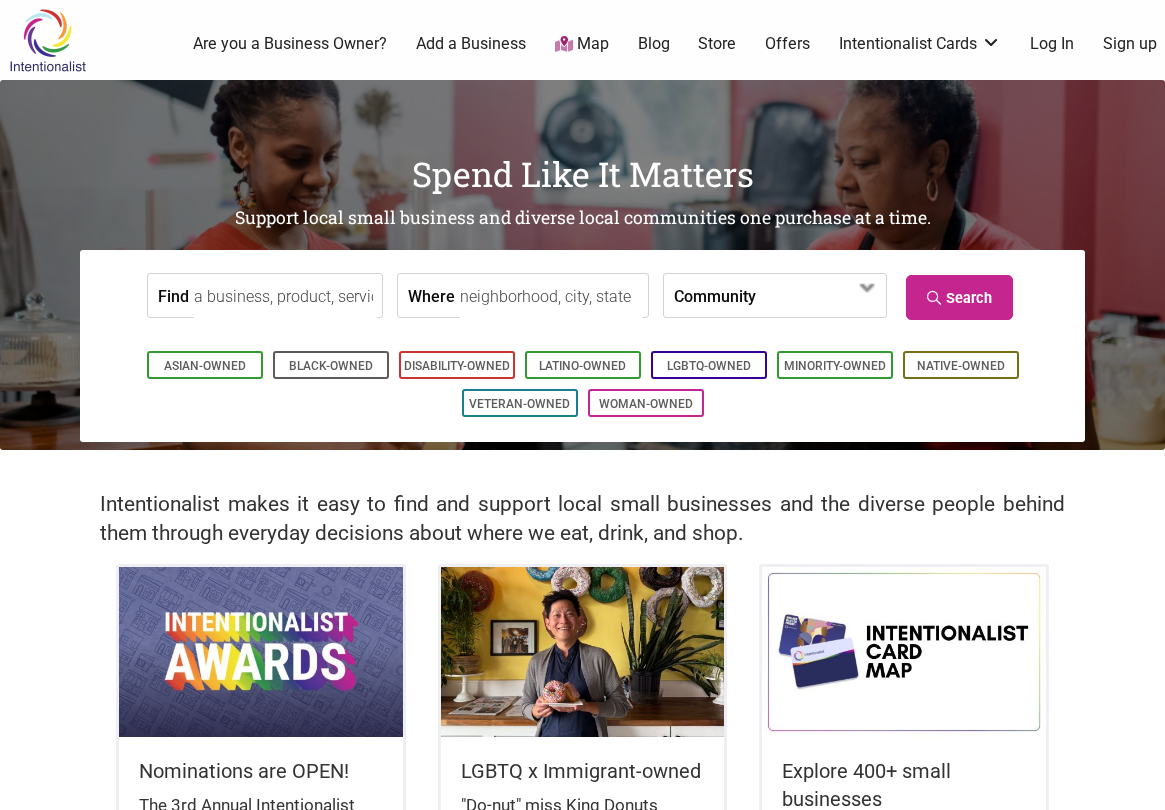 scroll, scrollTop: 0, scrollLeft: 0, axis: both 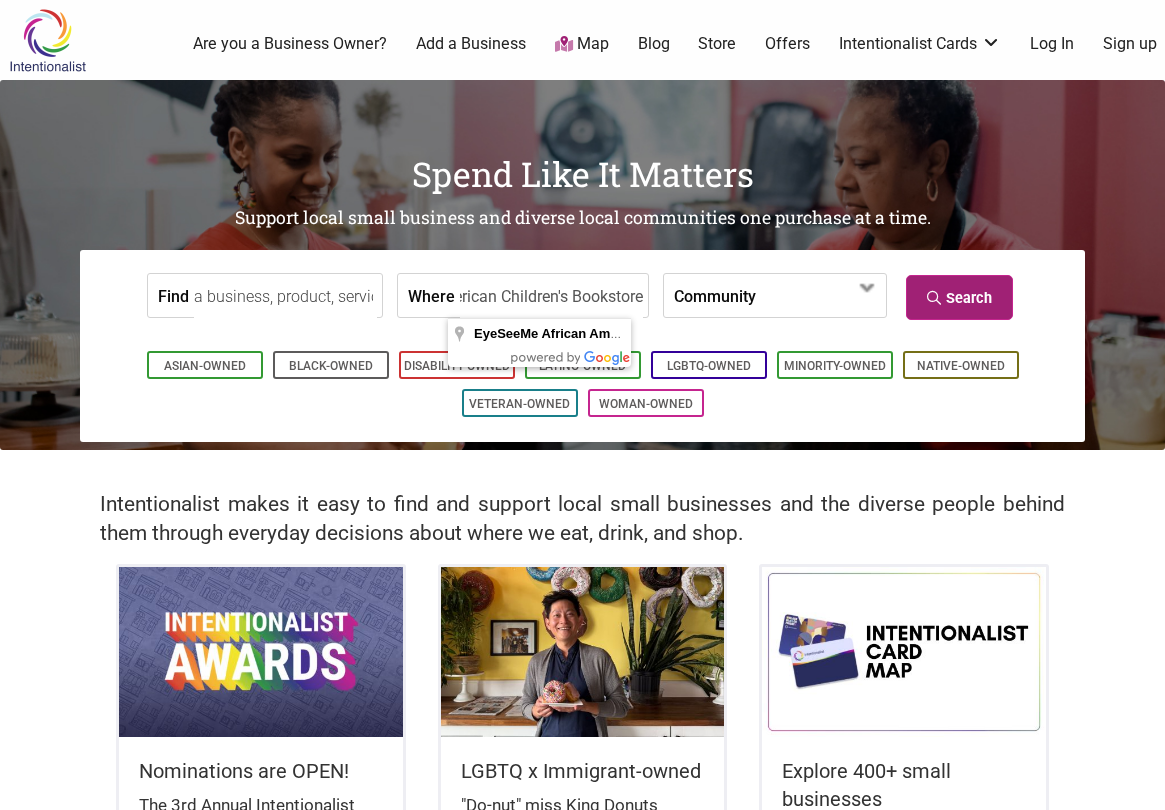 type on "EyeSeeMe African American Children's Bookstore" 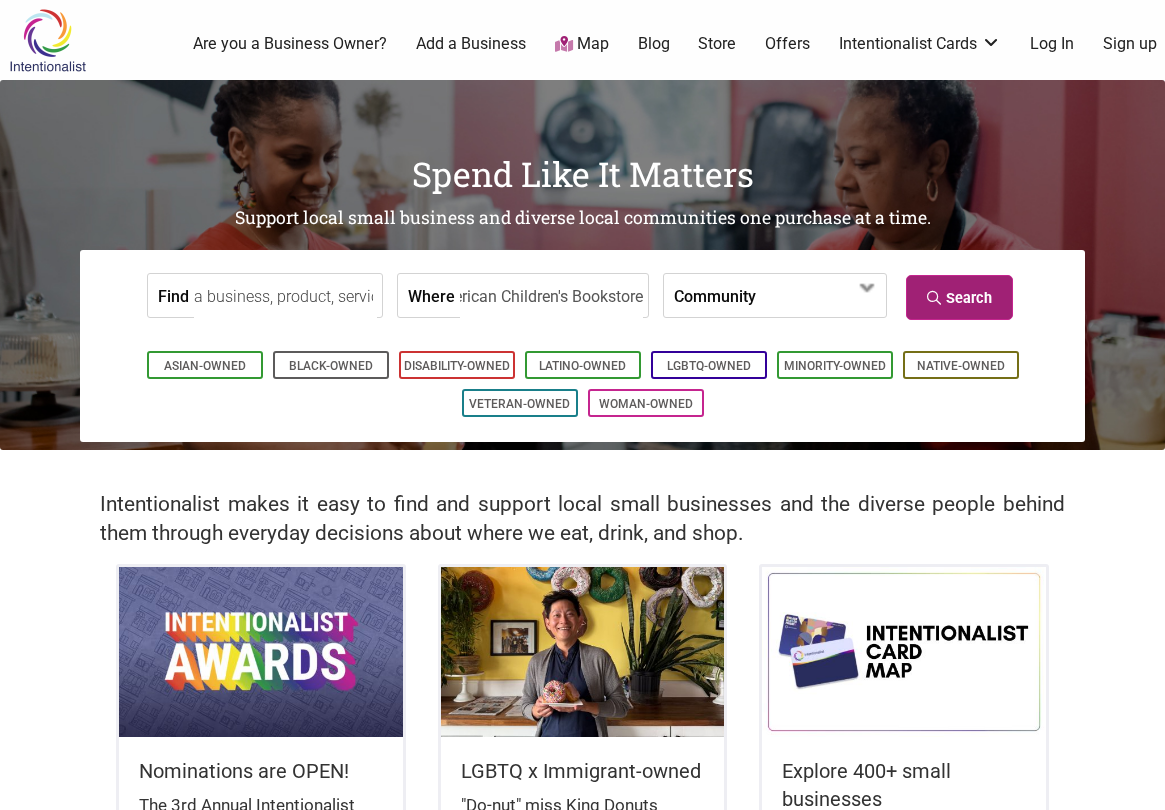 scroll, scrollTop: 0, scrollLeft: 0, axis: both 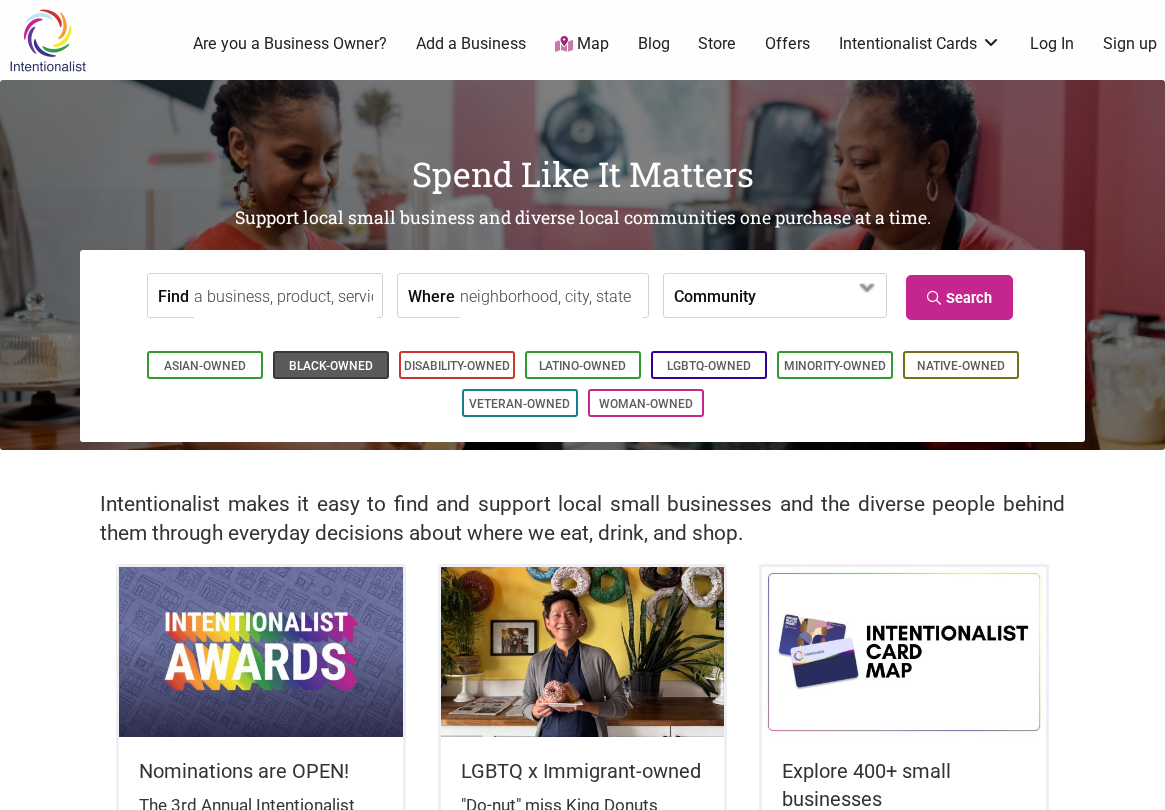 click on "Black-Owned" at bounding box center (331, 366) 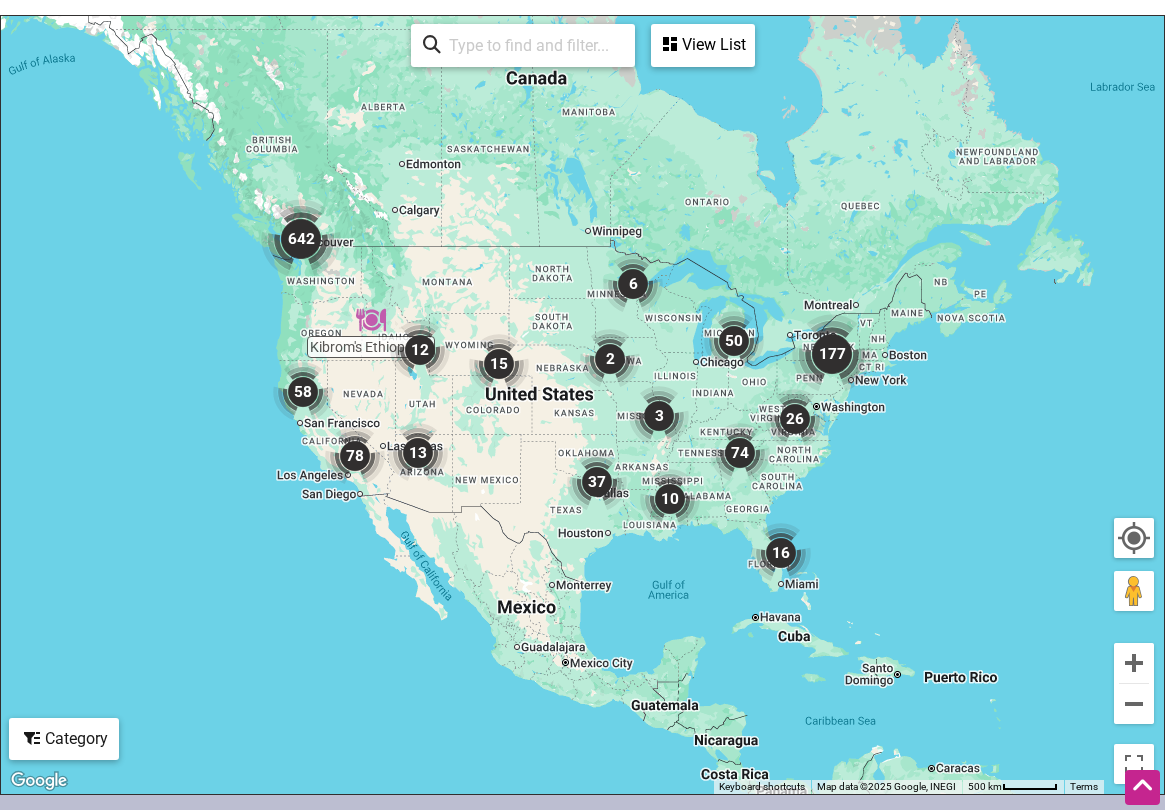 scroll, scrollTop: 0, scrollLeft: 0, axis: both 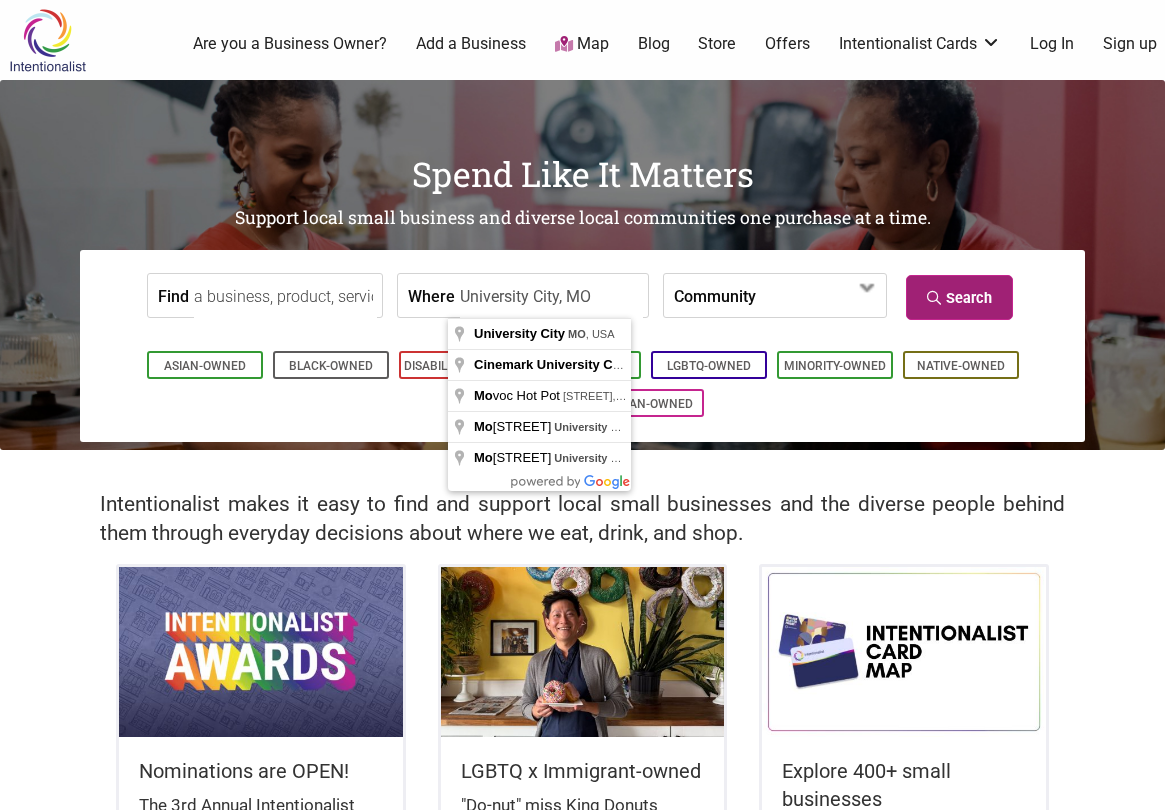 type on "University City, MO" 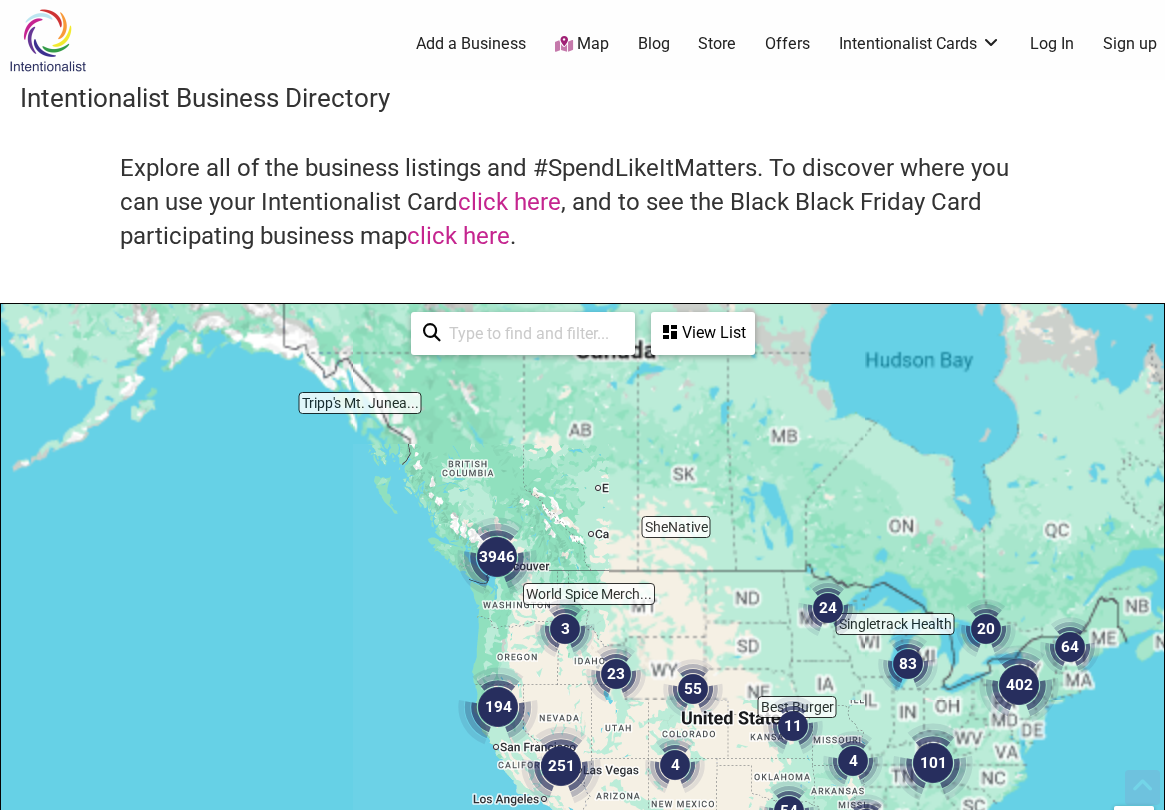 scroll, scrollTop: 500, scrollLeft: 0, axis: vertical 